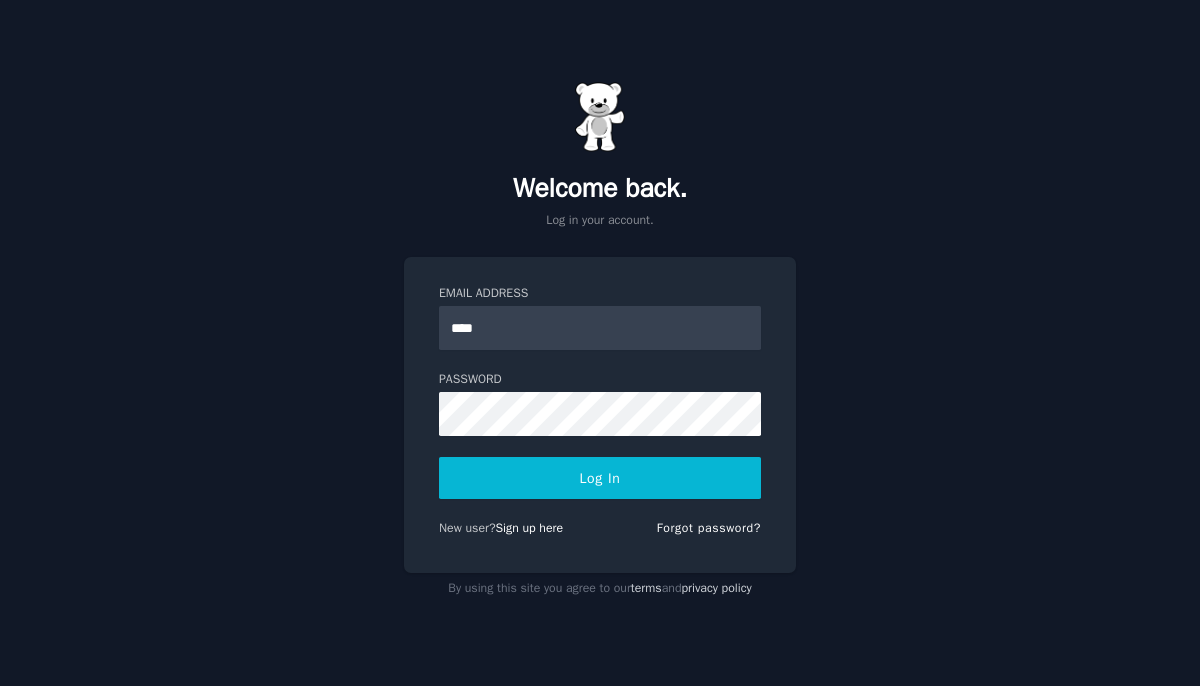scroll, scrollTop: 0, scrollLeft: 0, axis: both 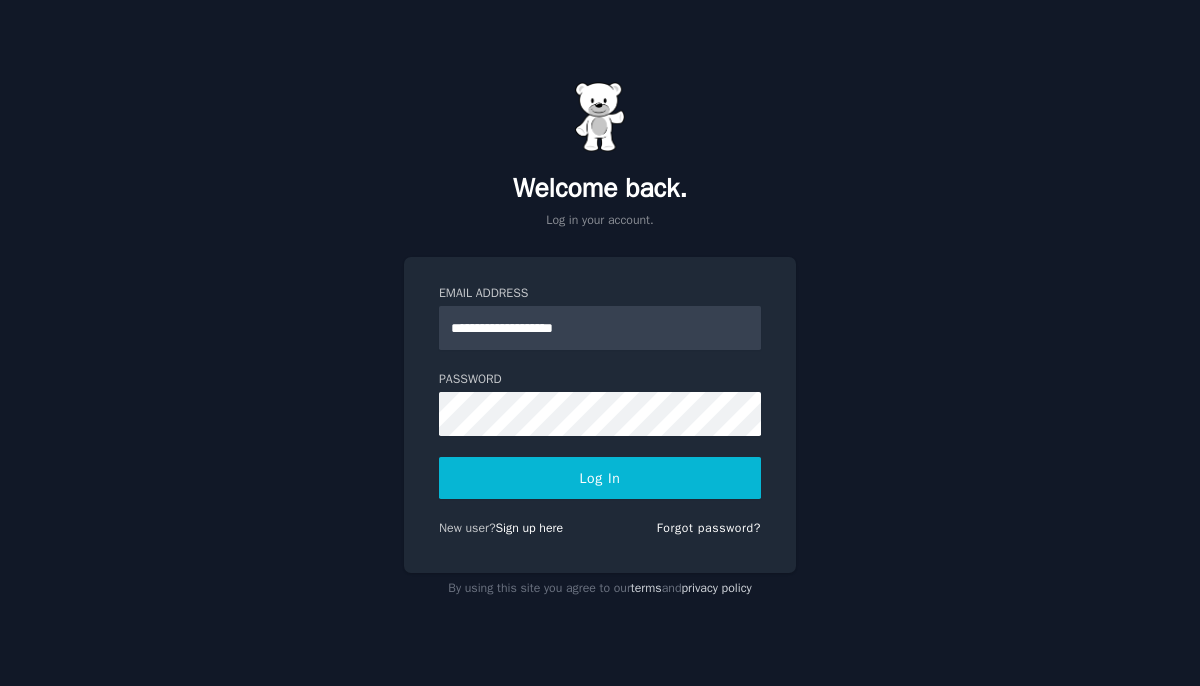 type on "**********" 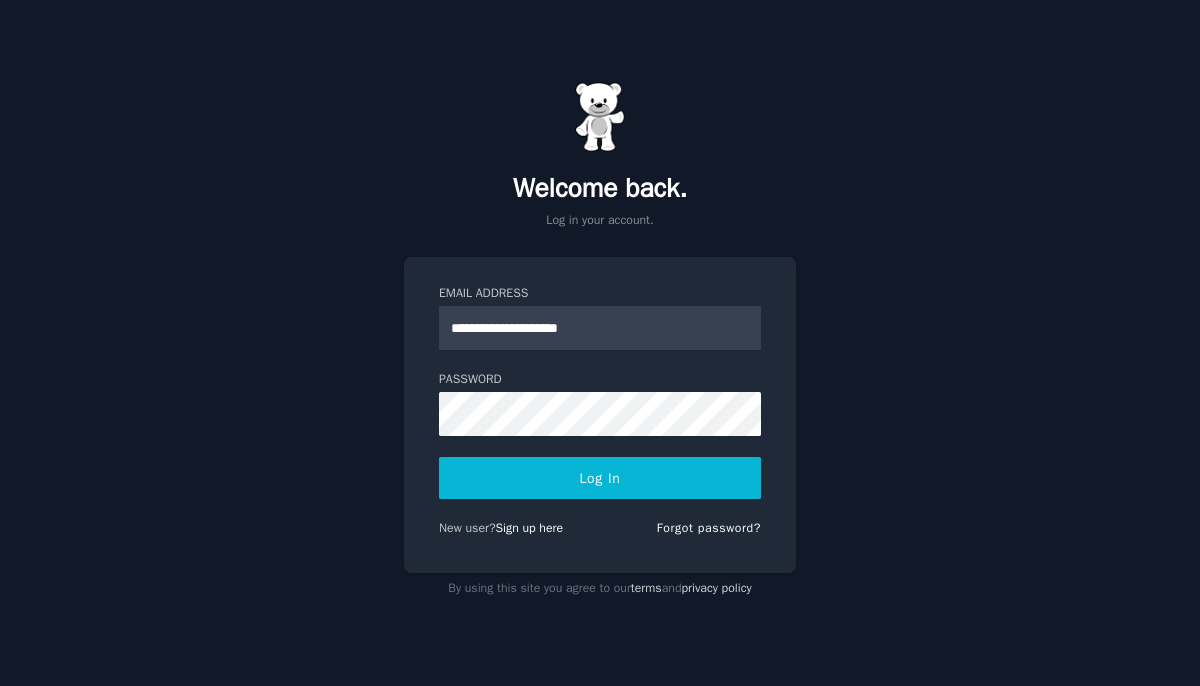 click on "Password" at bounding box center (600, 380) 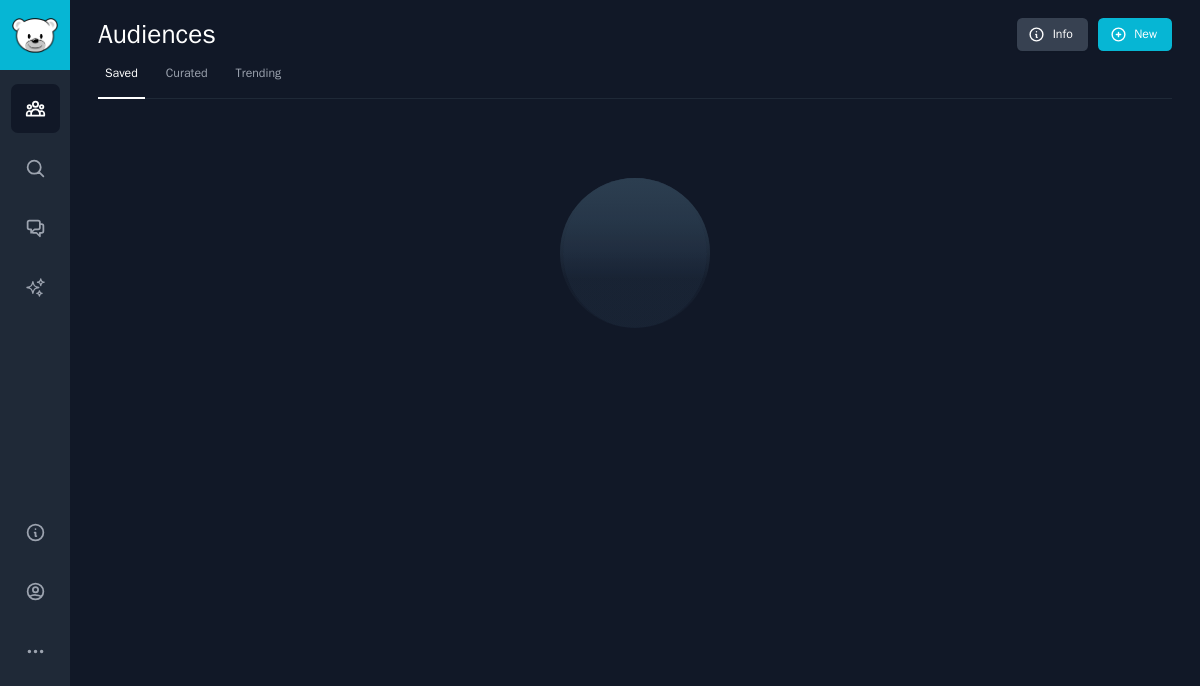 scroll, scrollTop: 0, scrollLeft: 0, axis: both 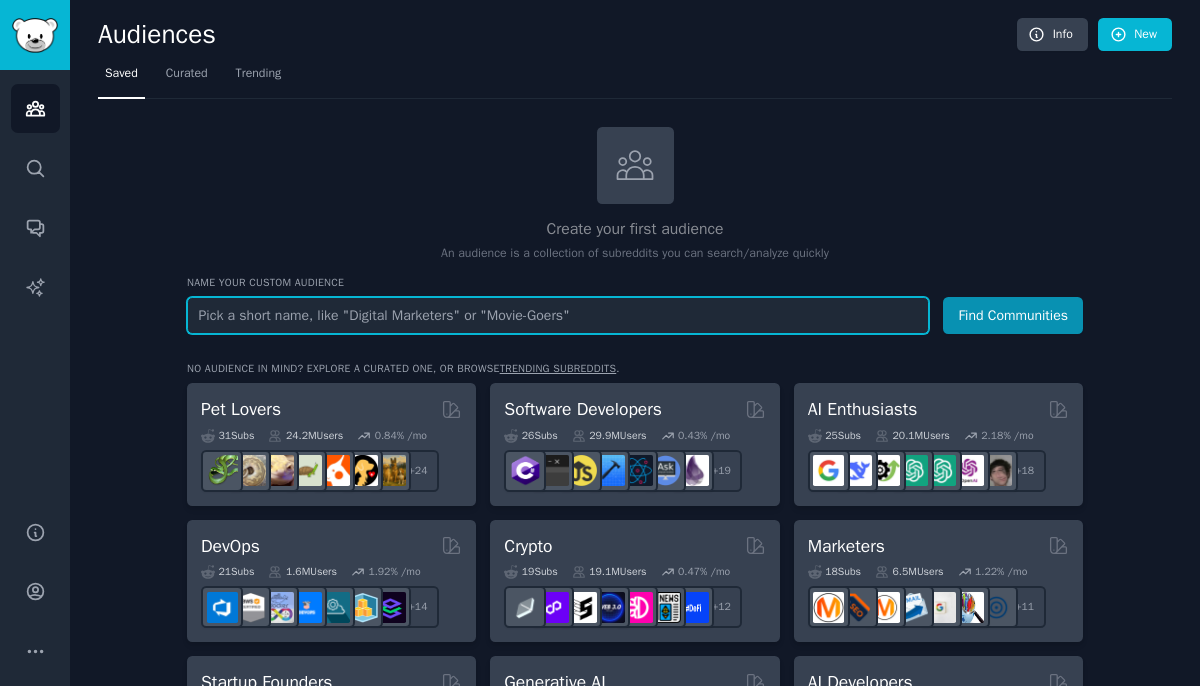 click at bounding box center [558, 315] 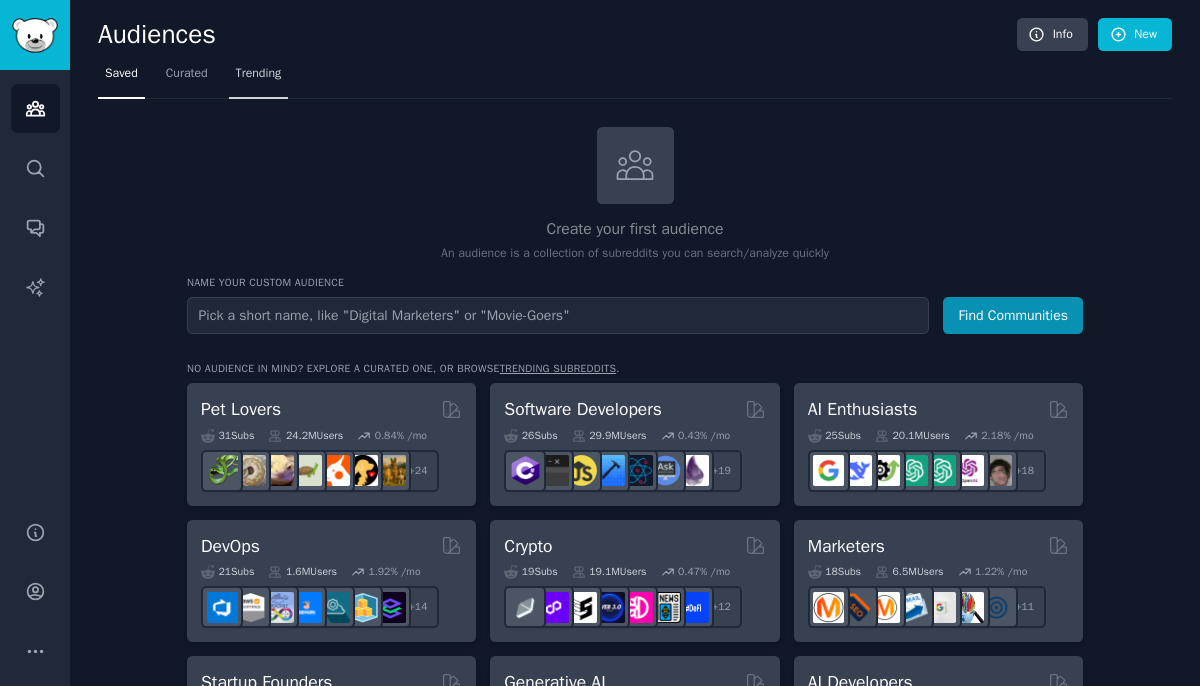 click on "Trending" at bounding box center (259, 74) 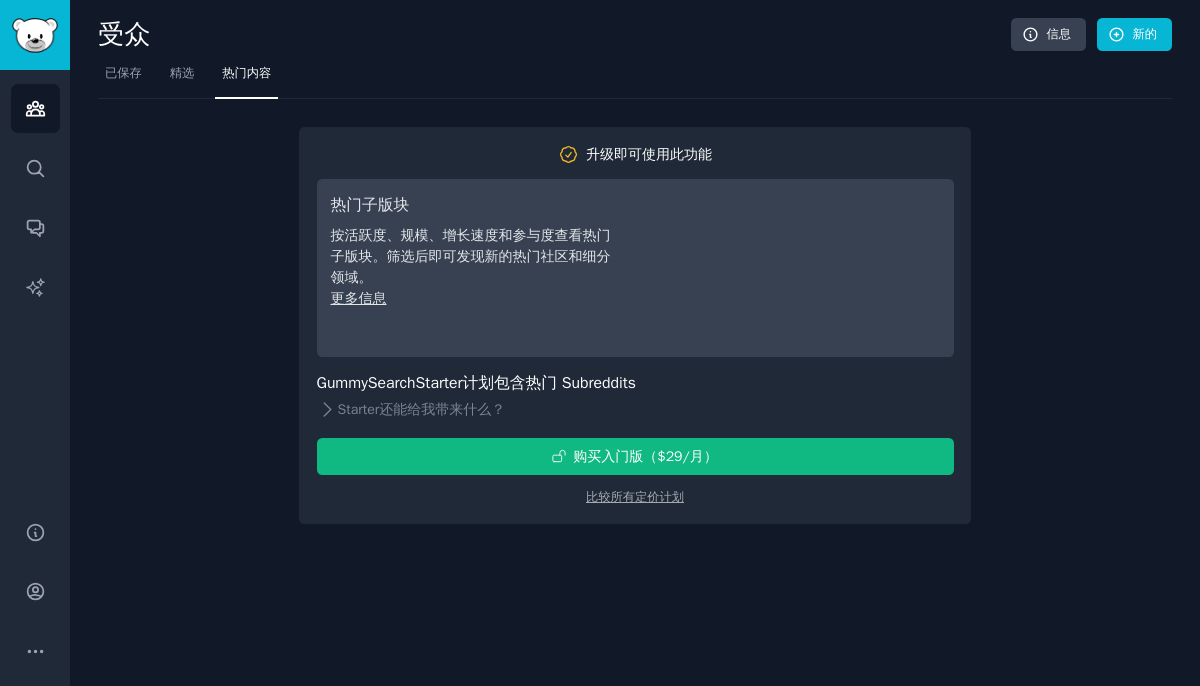 click on "已保存 精选 热门内容" at bounding box center (635, 78) 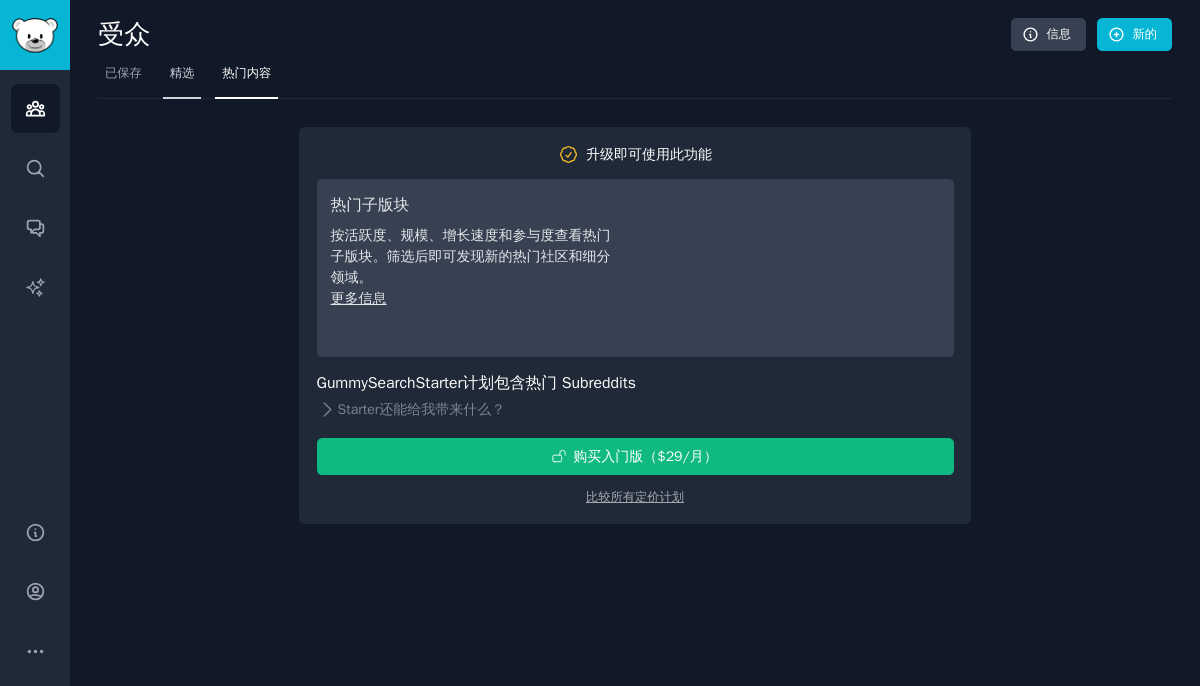 click on "精选" at bounding box center [182, 73] 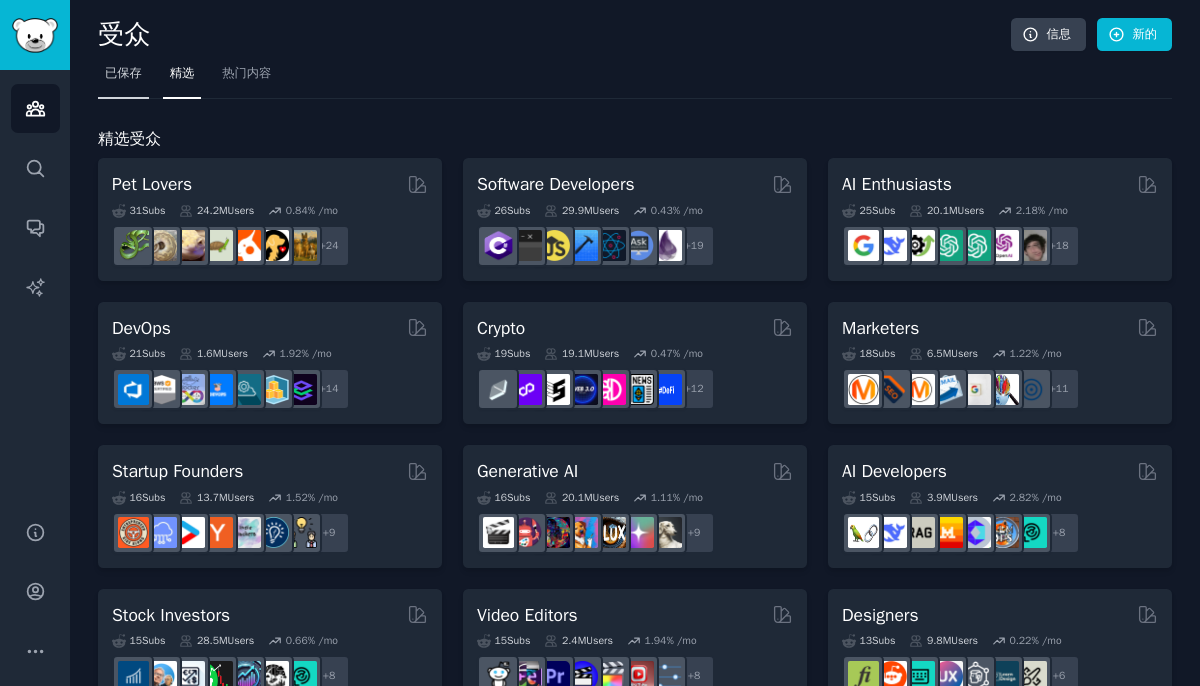 click on "已保存" at bounding box center [123, 73] 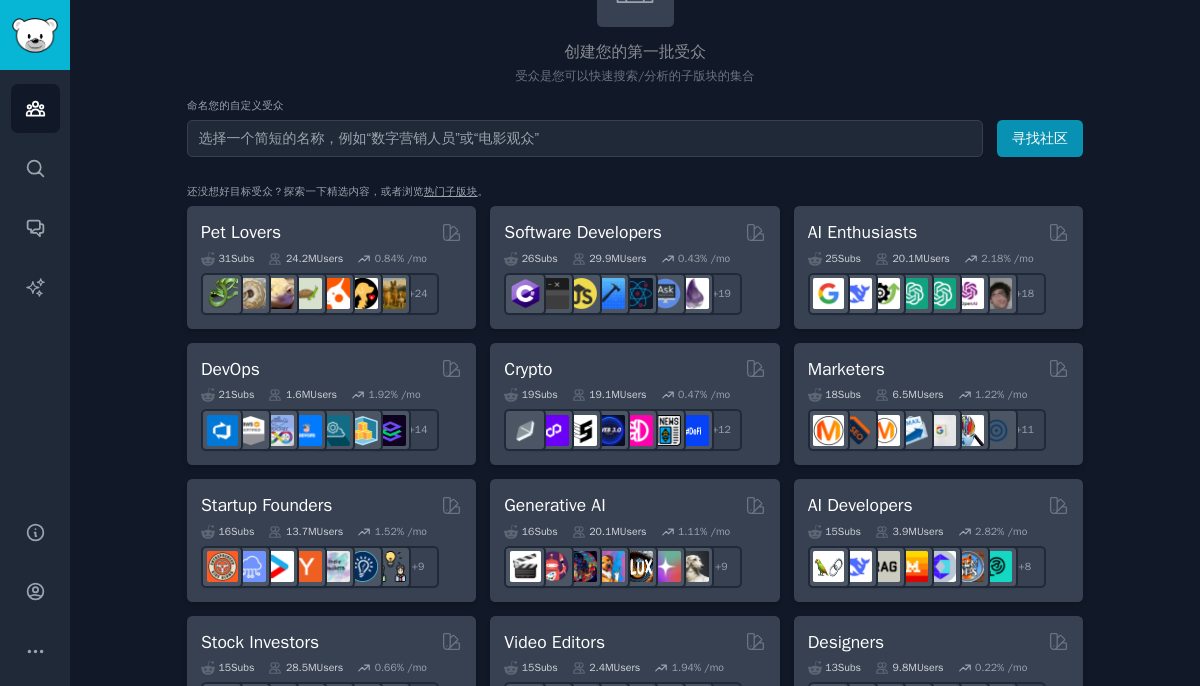 scroll, scrollTop: 203, scrollLeft: 0, axis: vertical 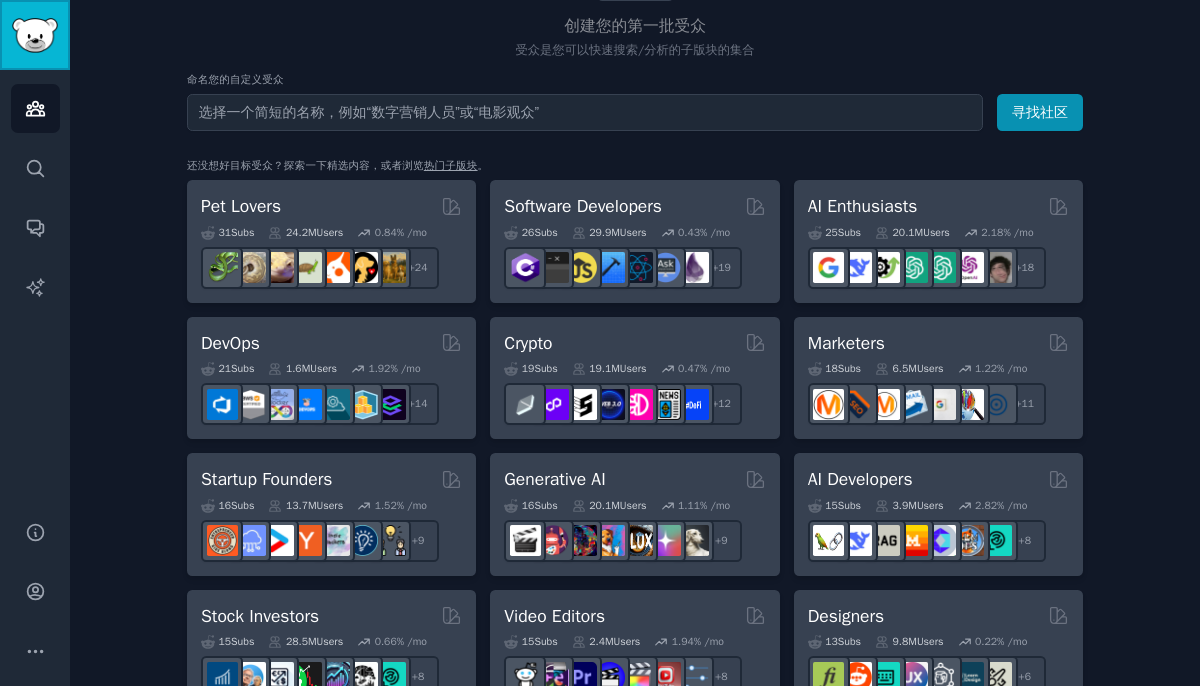 click at bounding box center [35, 35] 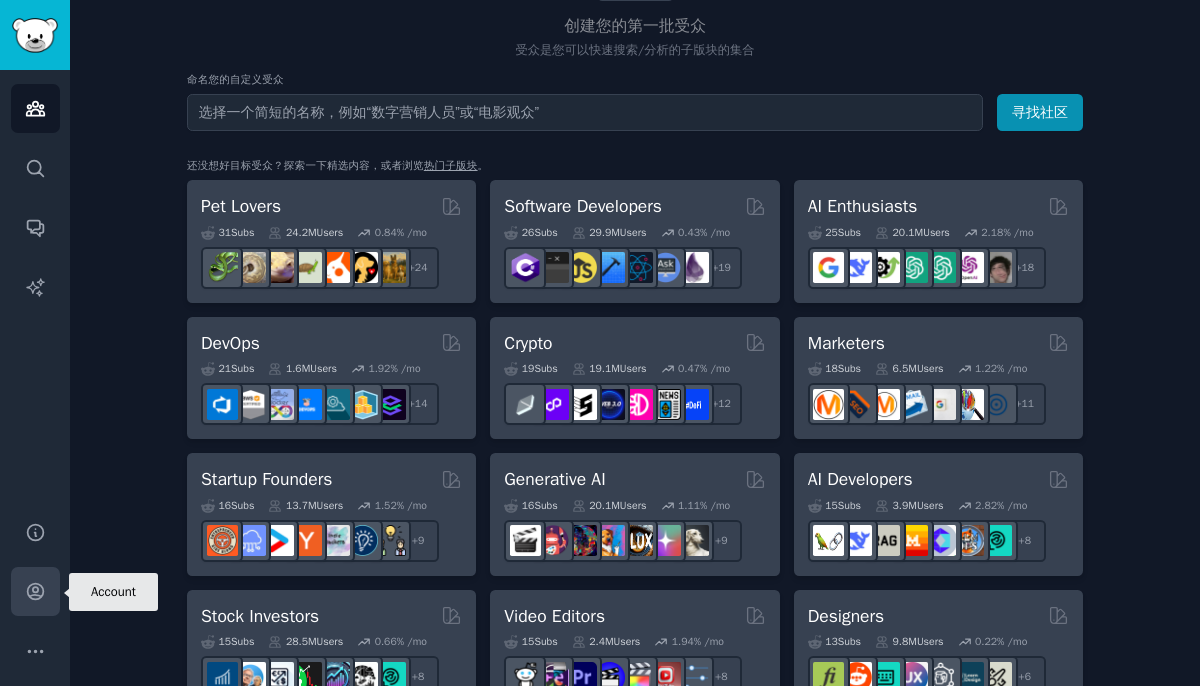 click 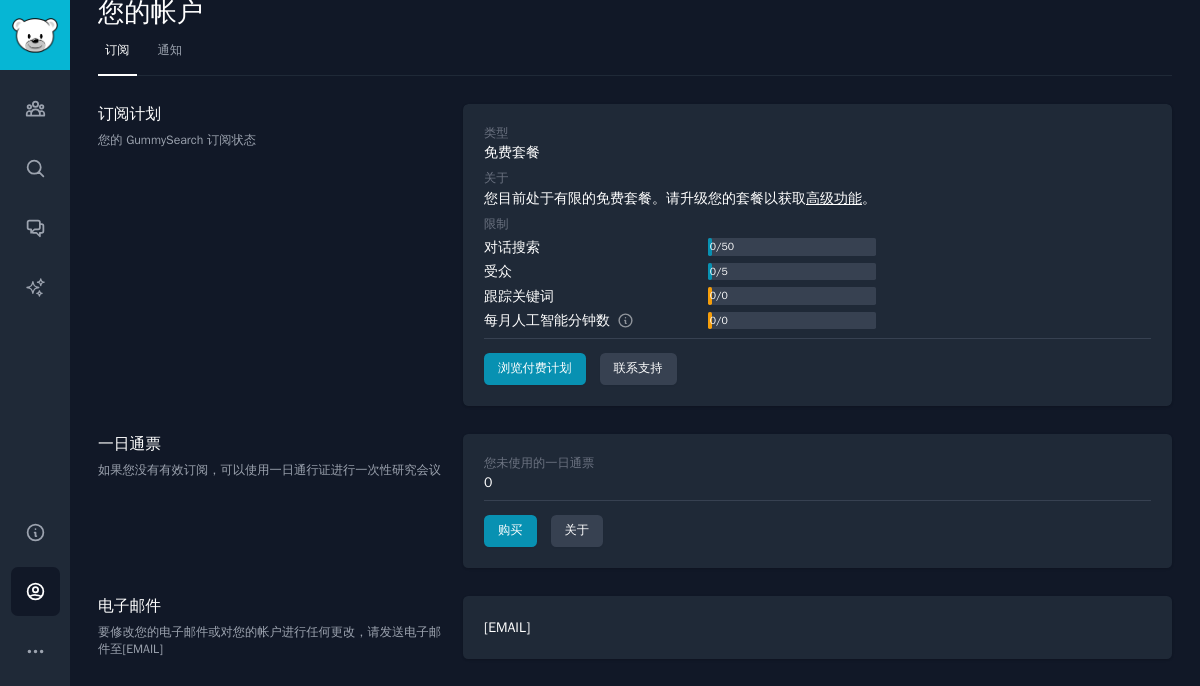 scroll, scrollTop: 0, scrollLeft: 0, axis: both 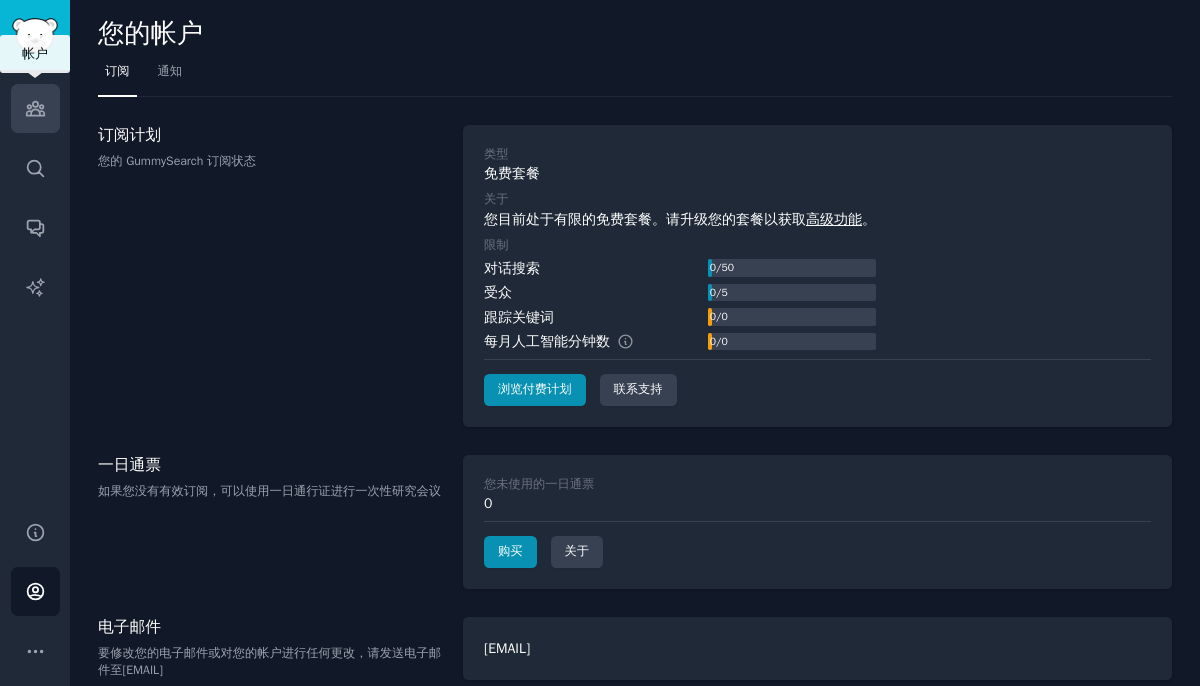 click 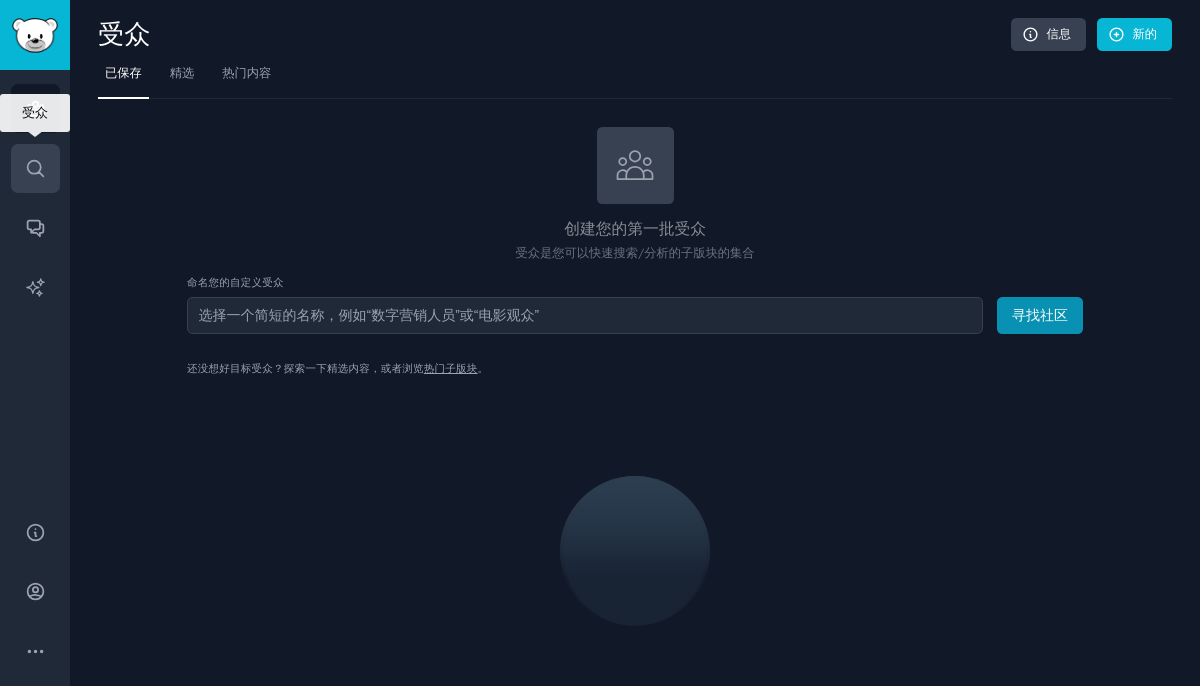 click 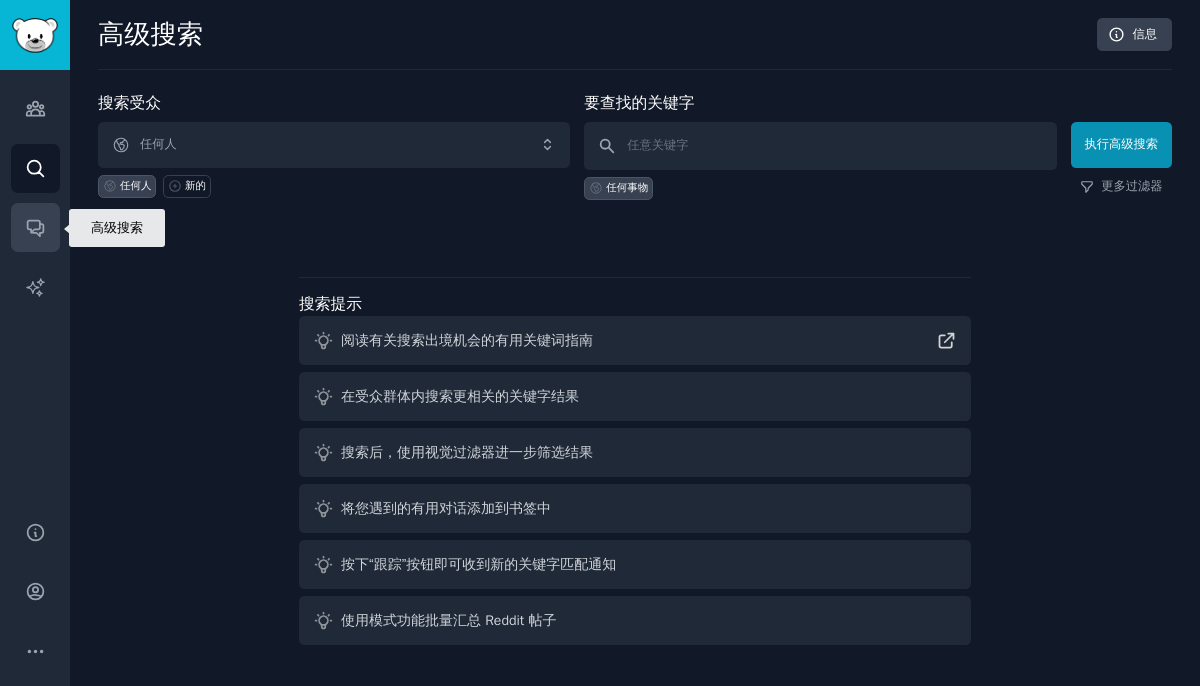 click 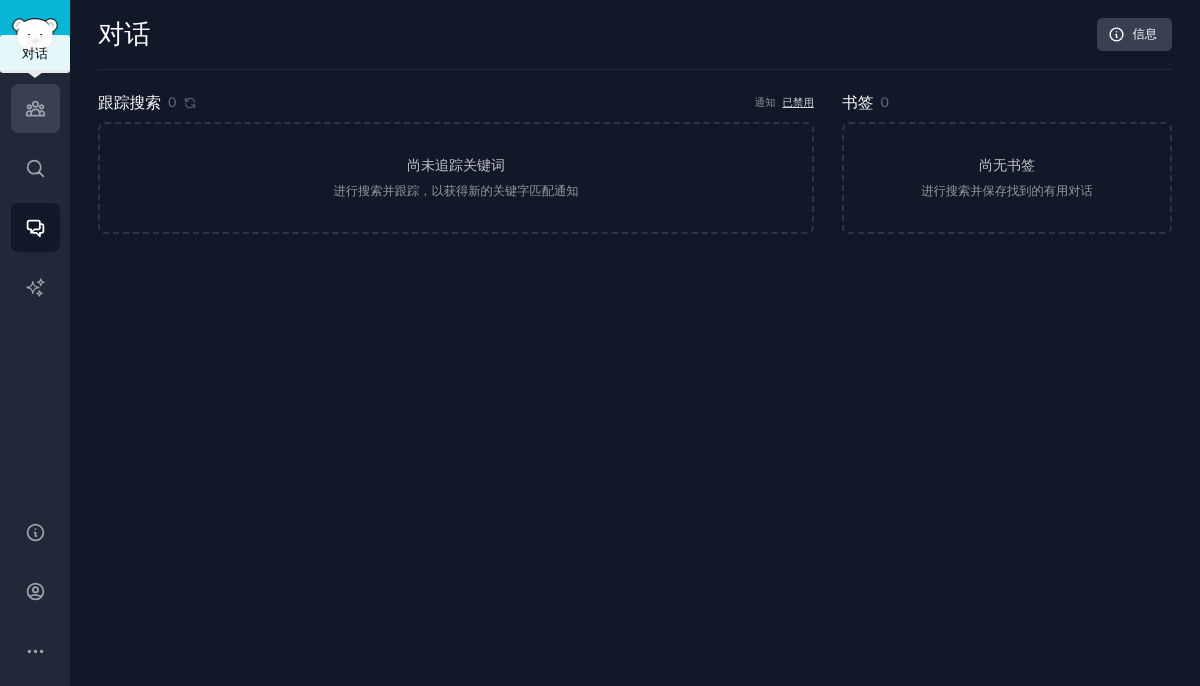 click 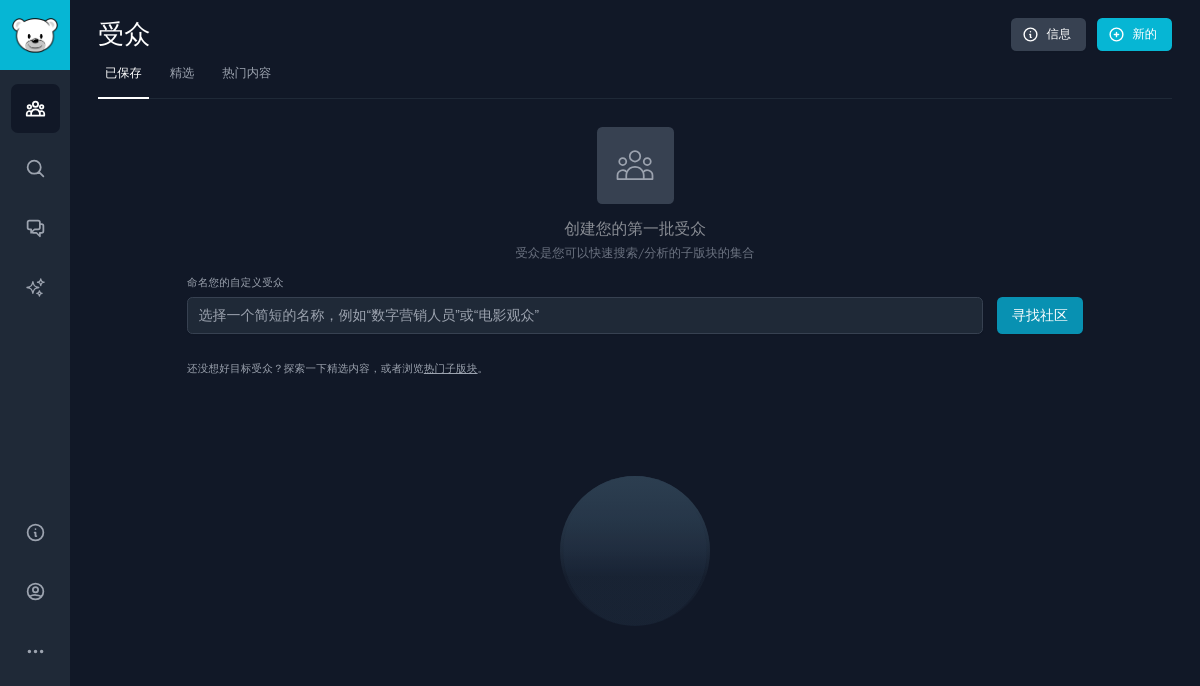 click at bounding box center (585, 315) 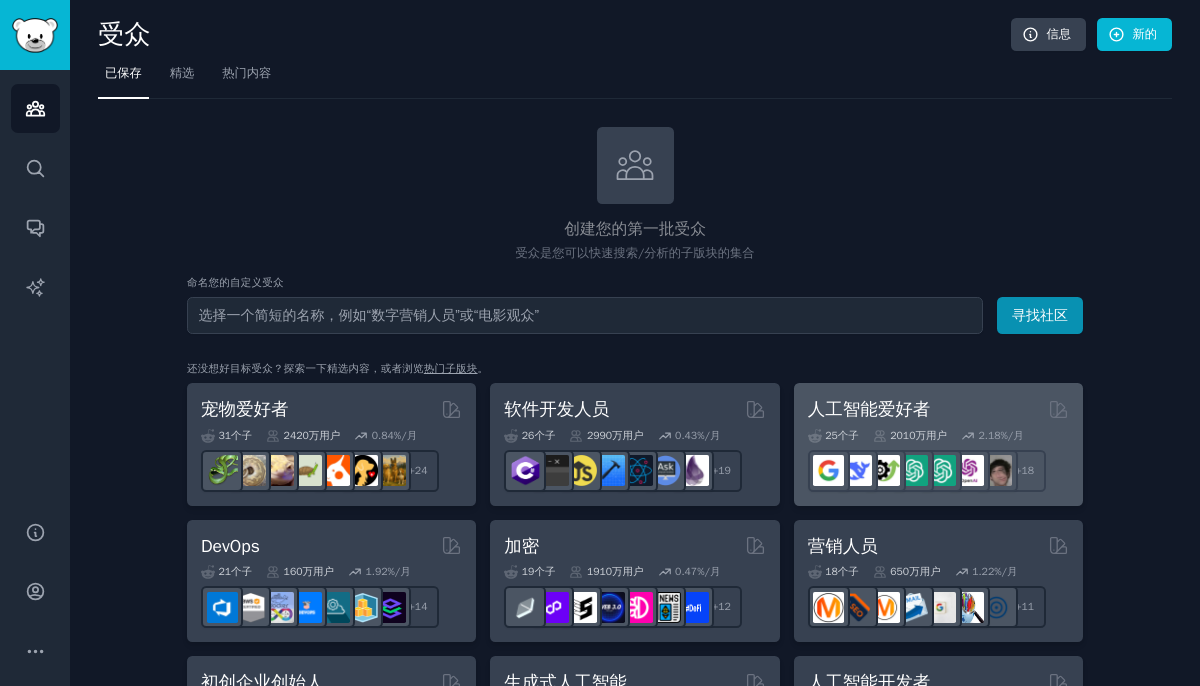 click on "[NUMBER] 个子 ​ [NUMBER] 万 用户 [NUMBER] %/月 + [NUMBER]" at bounding box center [938, 457] 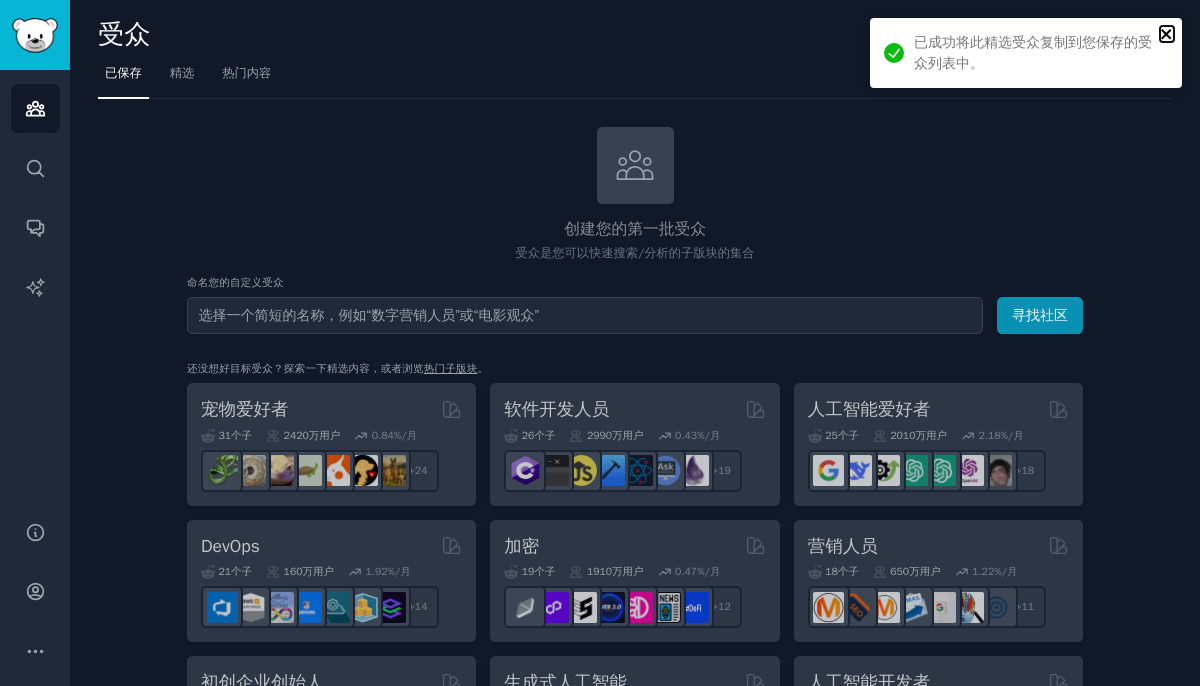 click 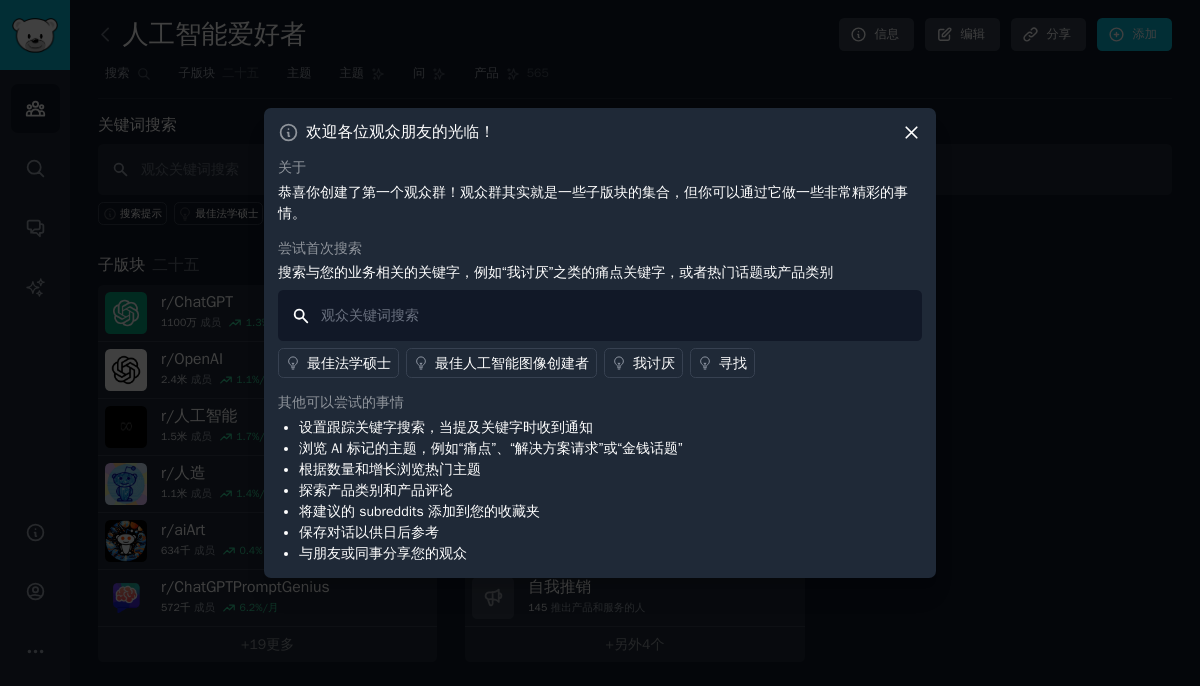 click at bounding box center [600, 315] 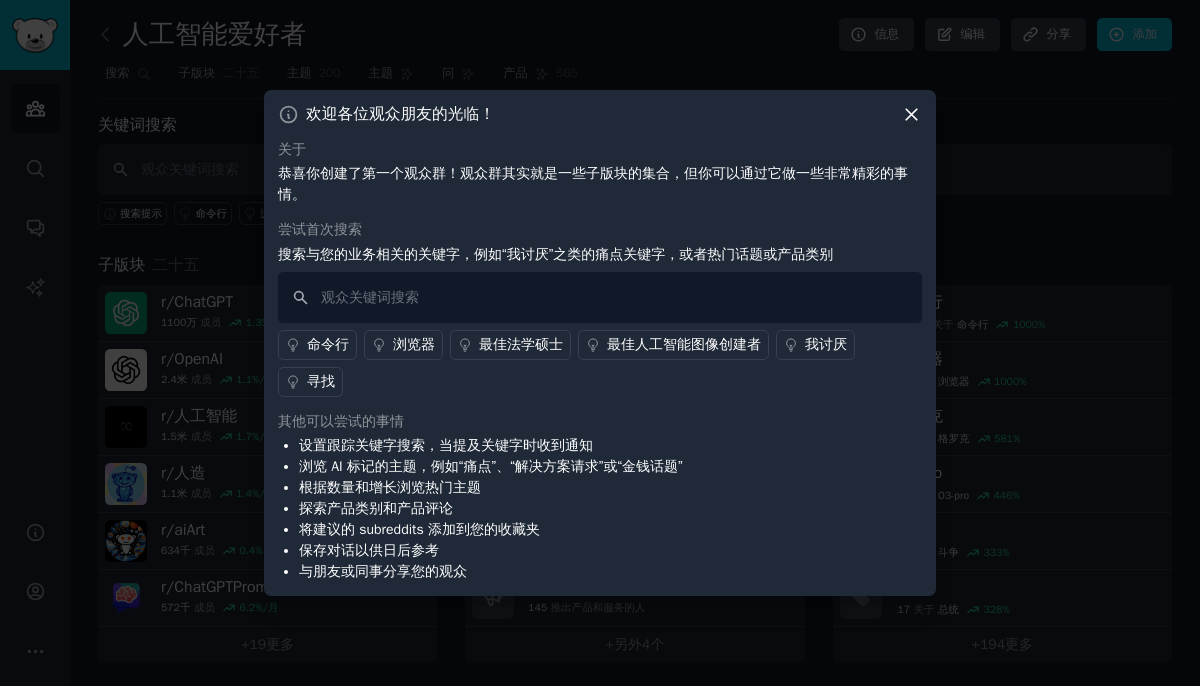 click on "欢迎各位观众朋友的光临！" at bounding box center (600, 114) 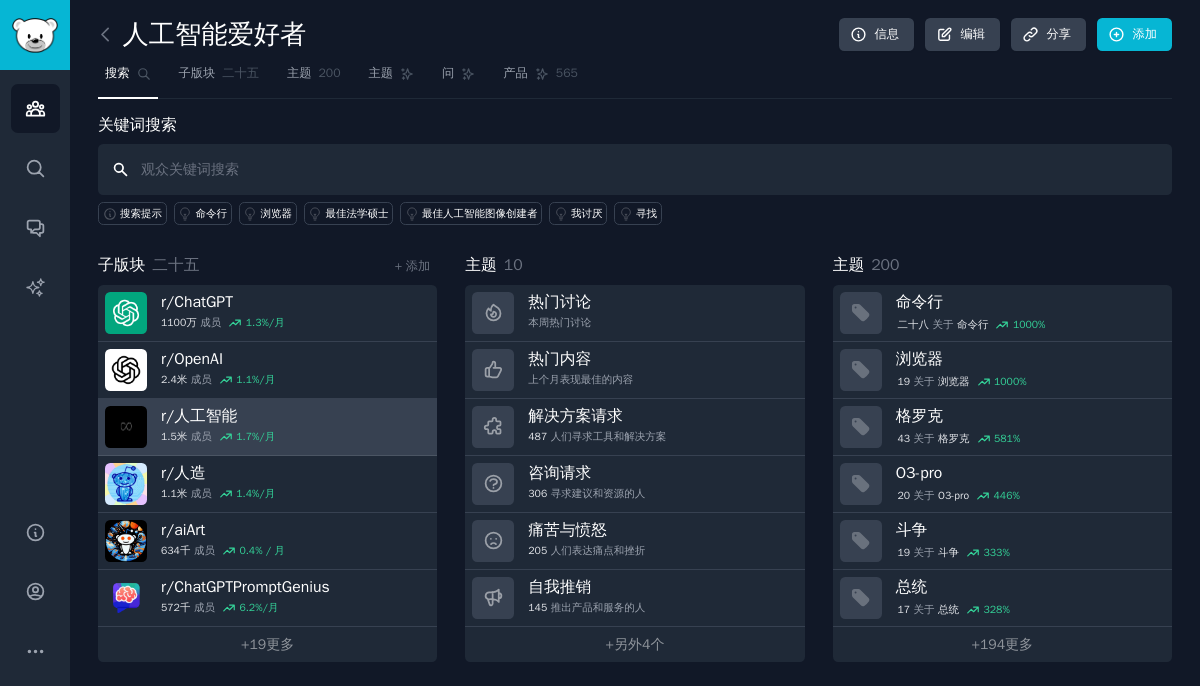 scroll, scrollTop: 3, scrollLeft: 0, axis: vertical 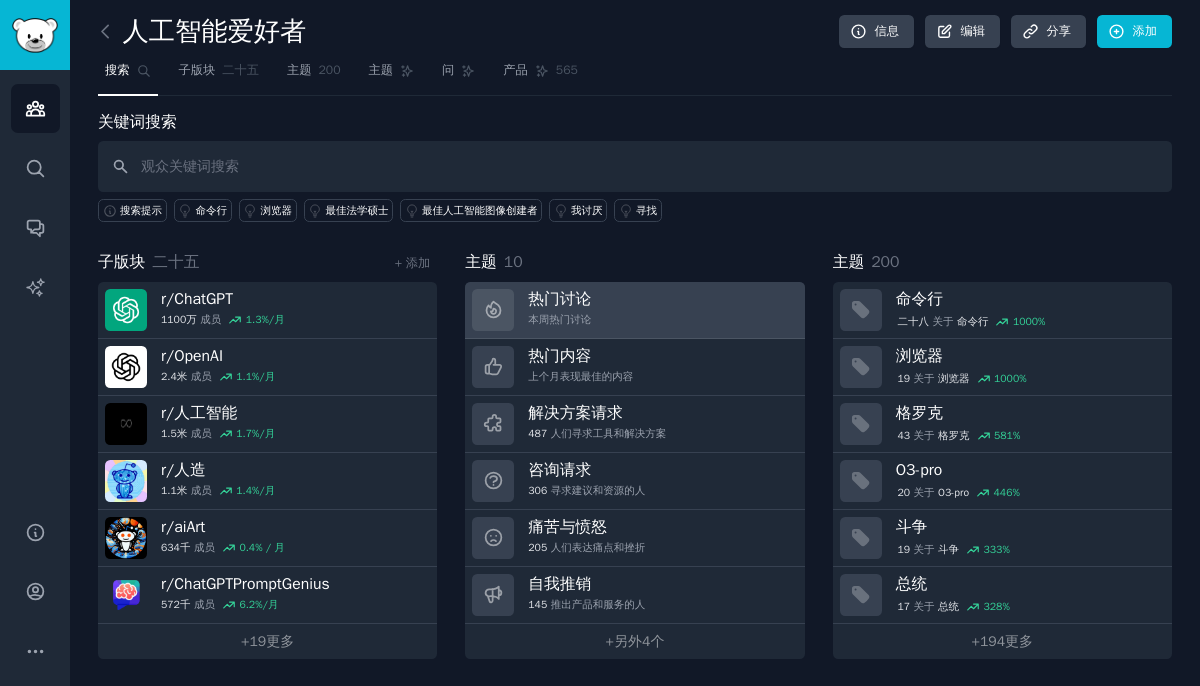click on "热门讨论 本周热门讨论" at bounding box center [559, 310] 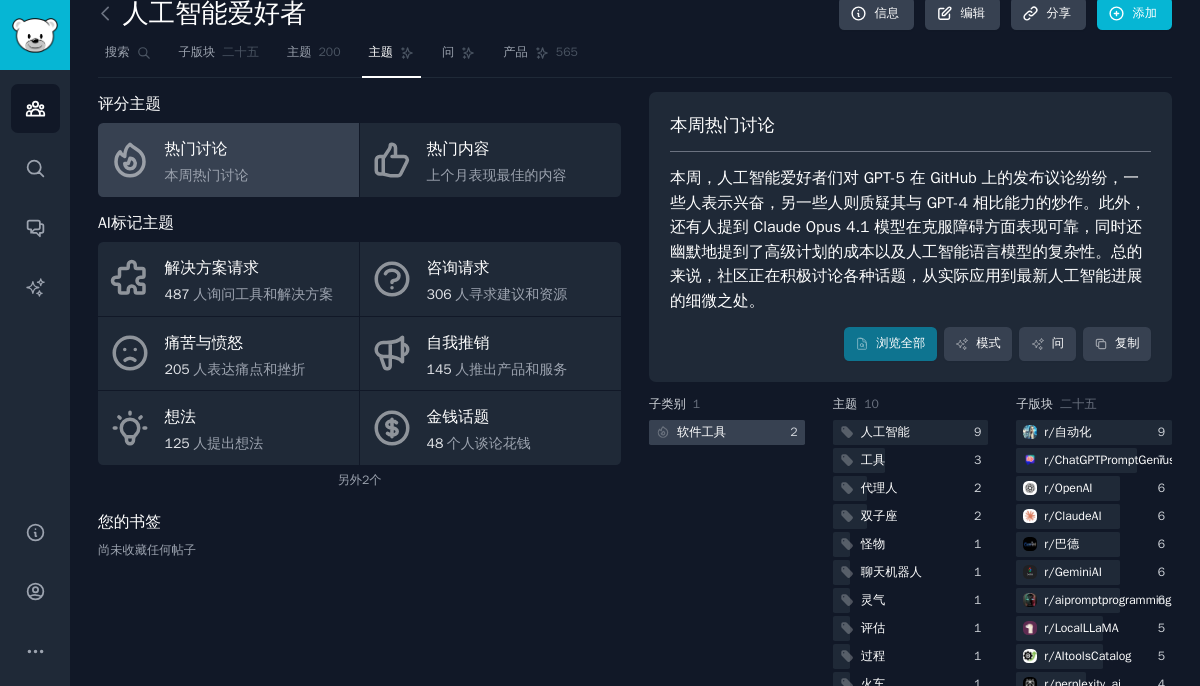 scroll, scrollTop: 0, scrollLeft: 0, axis: both 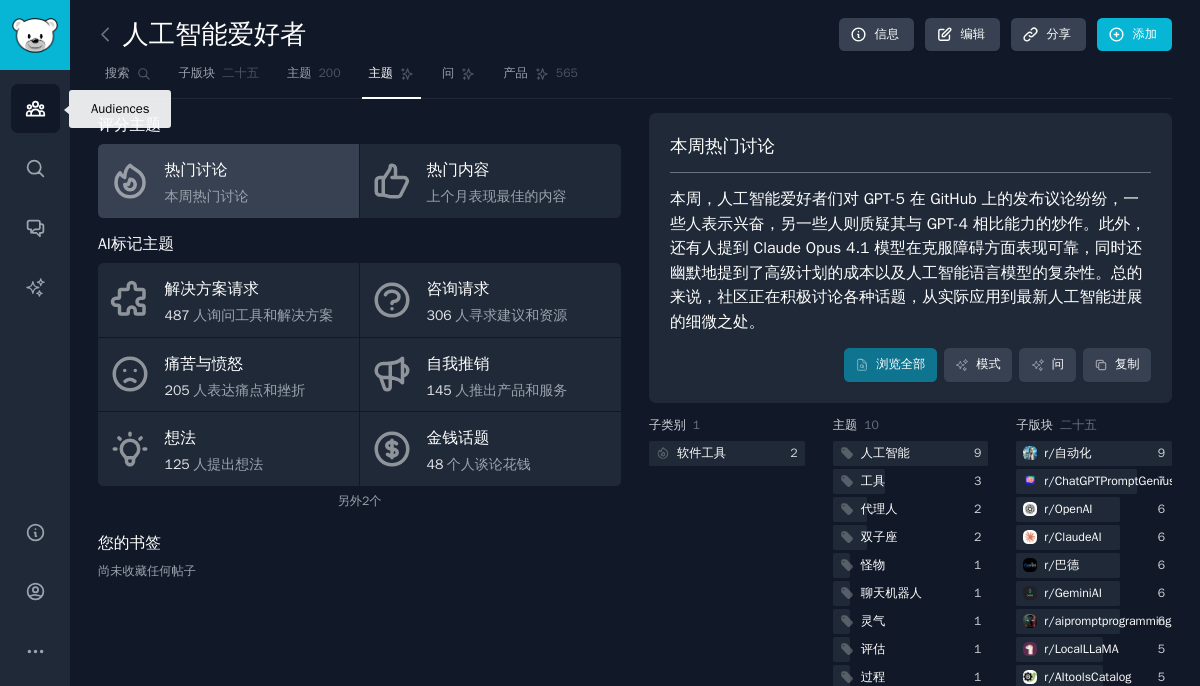 click 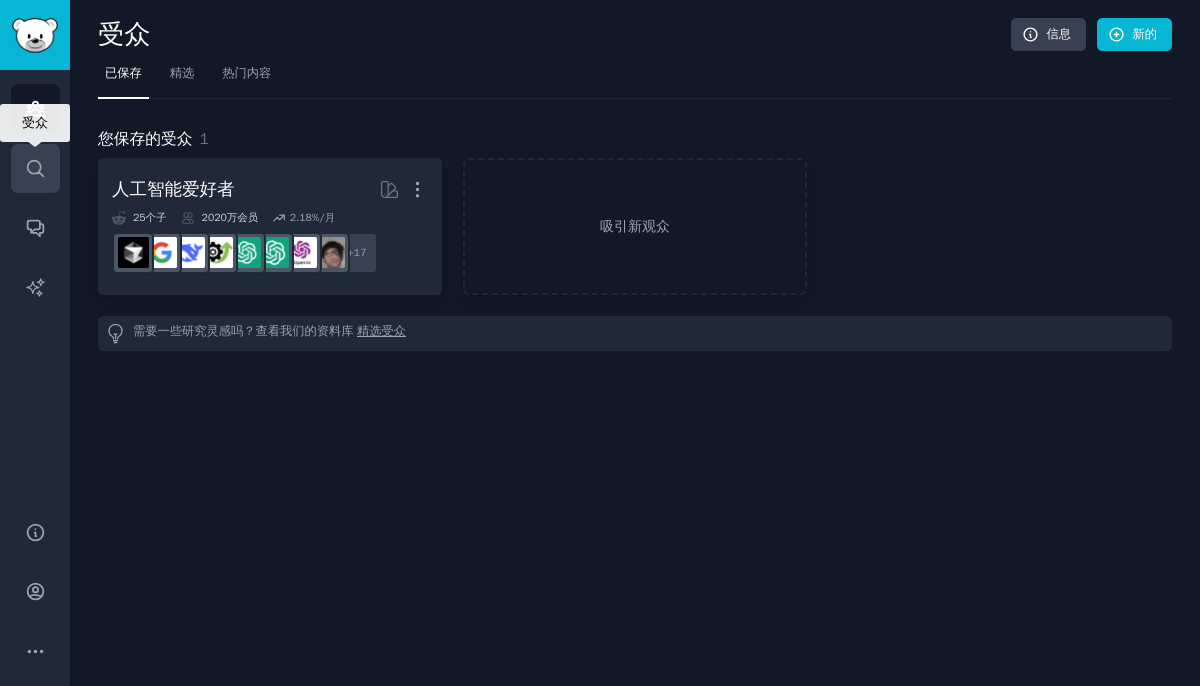 click 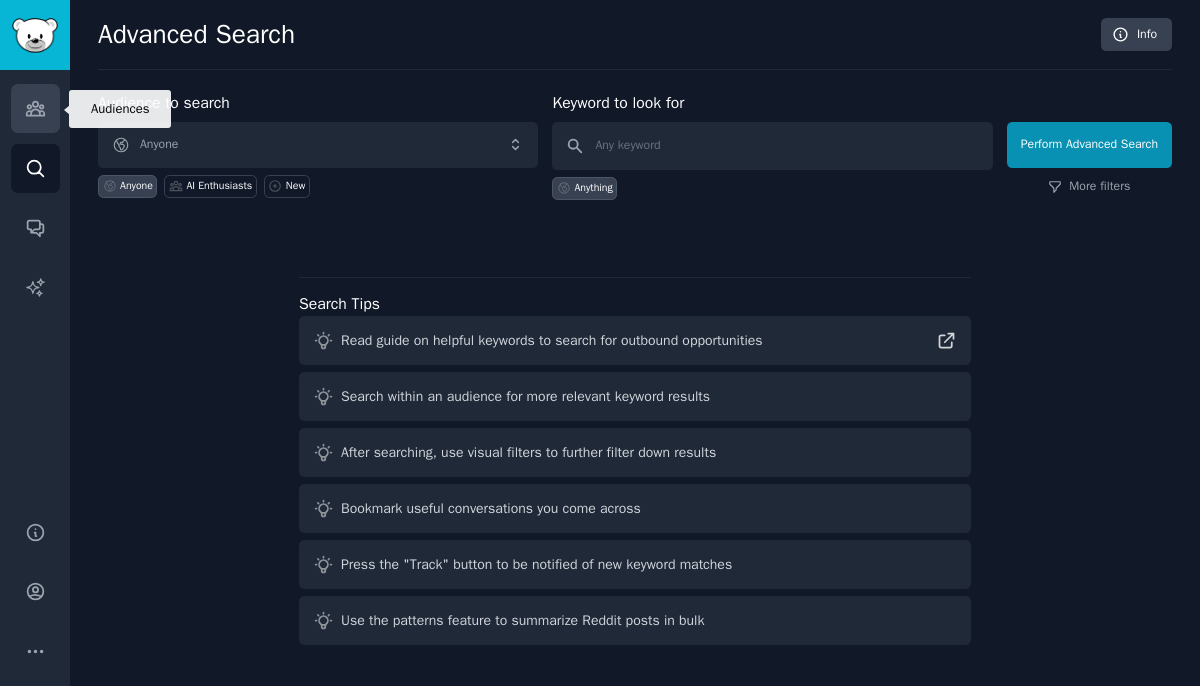 click 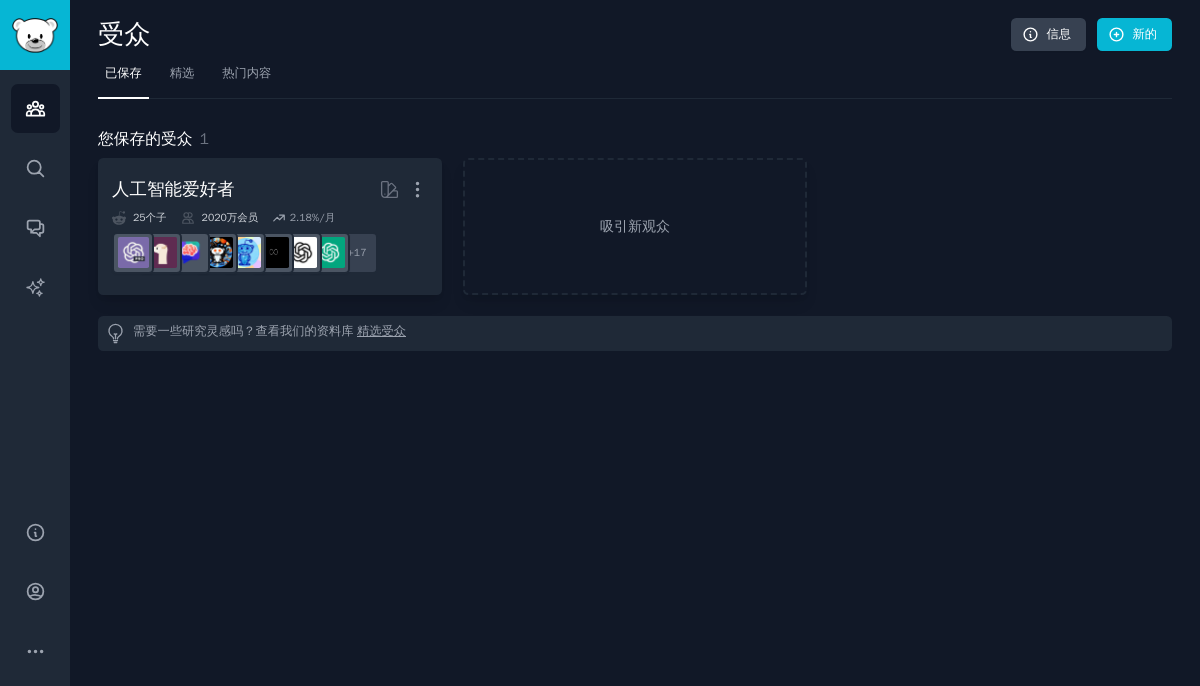 click on "精选受众" at bounding box center (381, 331) 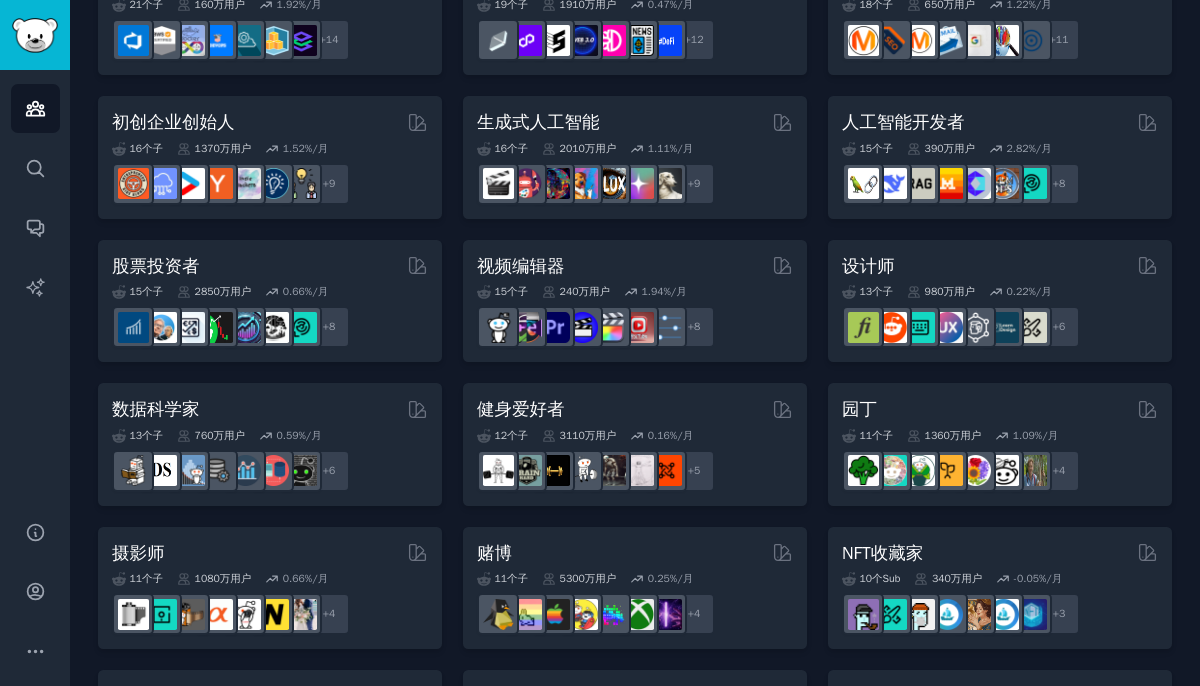 scroll, scrollTop: 350, scrollLeft: 0, axis: vertical 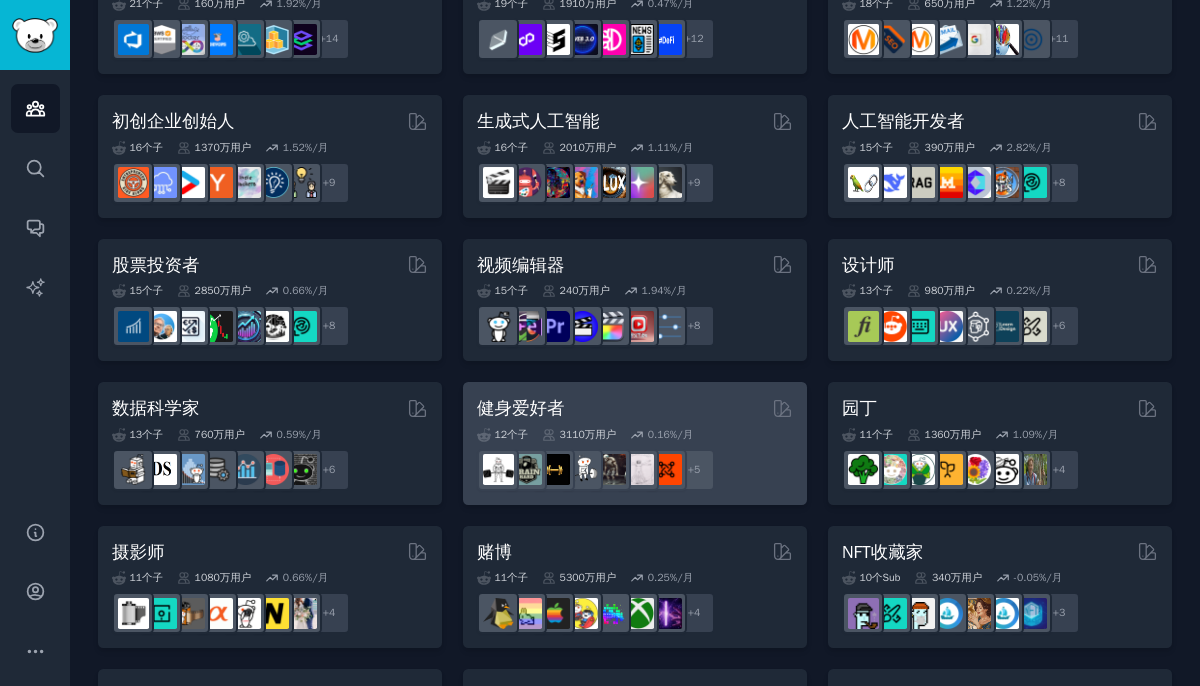click on "[NUMBER] 个子 ​ [NUMBER] 万 用户 [NUMBER] %/月 r/瑜伽、r/健康、r/减肥、r/力量训练、r/健身 + [NUMBER]" at bounding box center [635, 456] 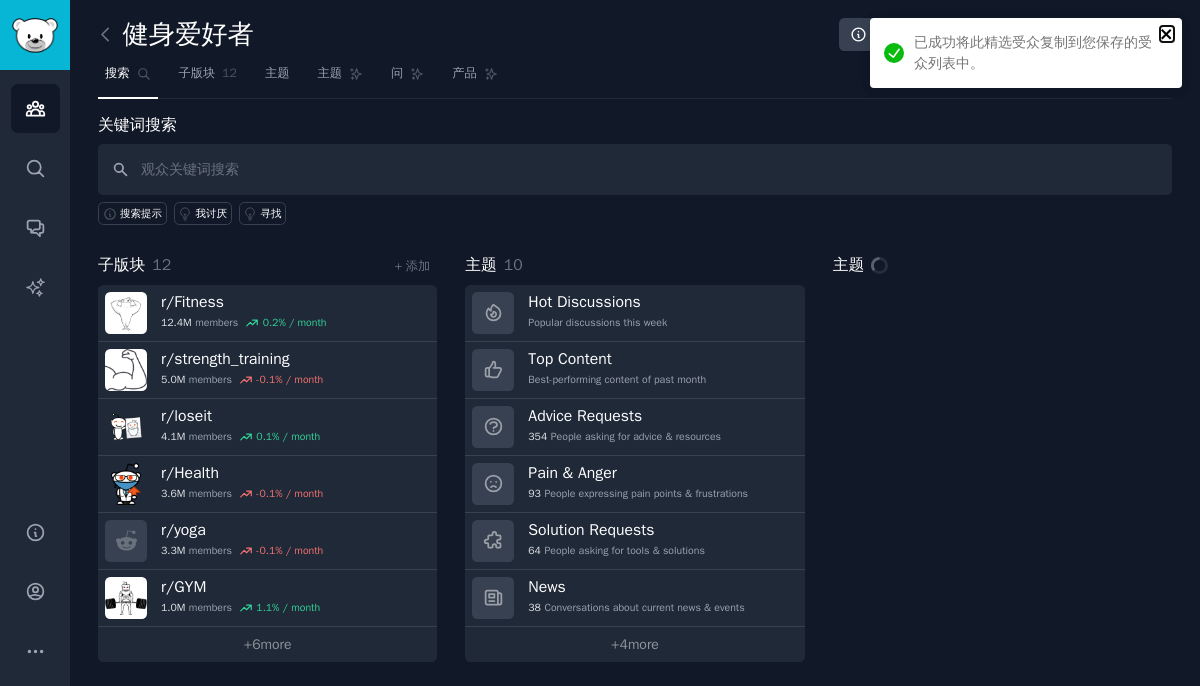 click 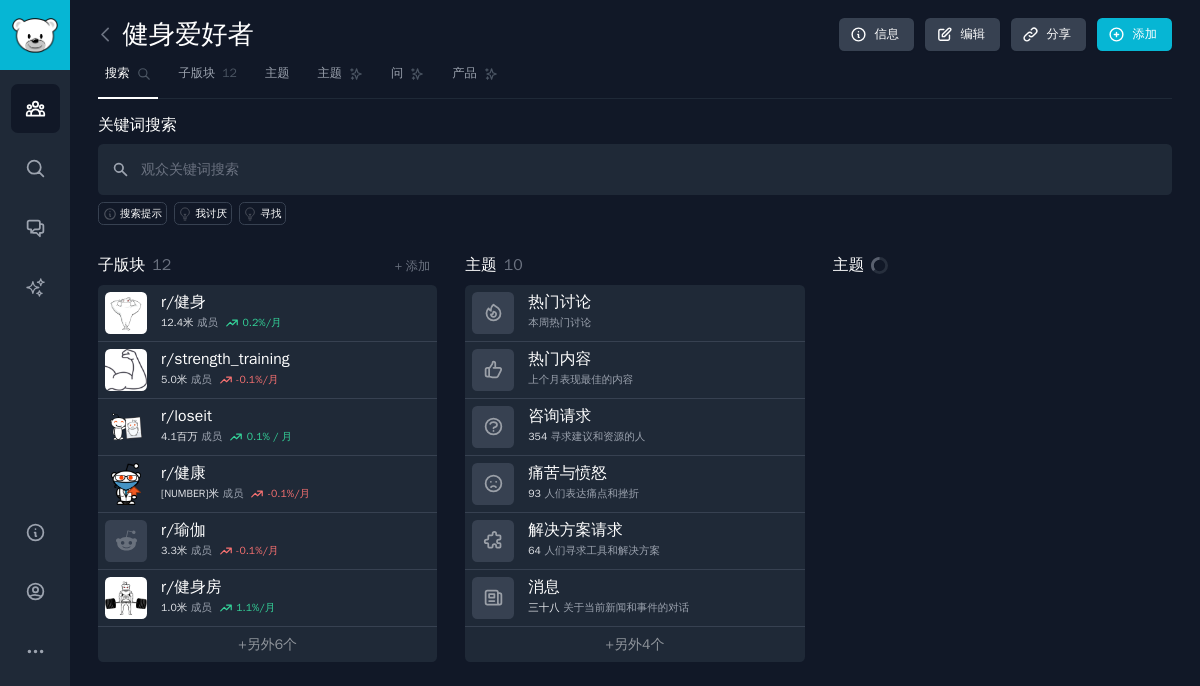 scroll, scrollTop: 3, scrollLeft: 0, axis: vertical 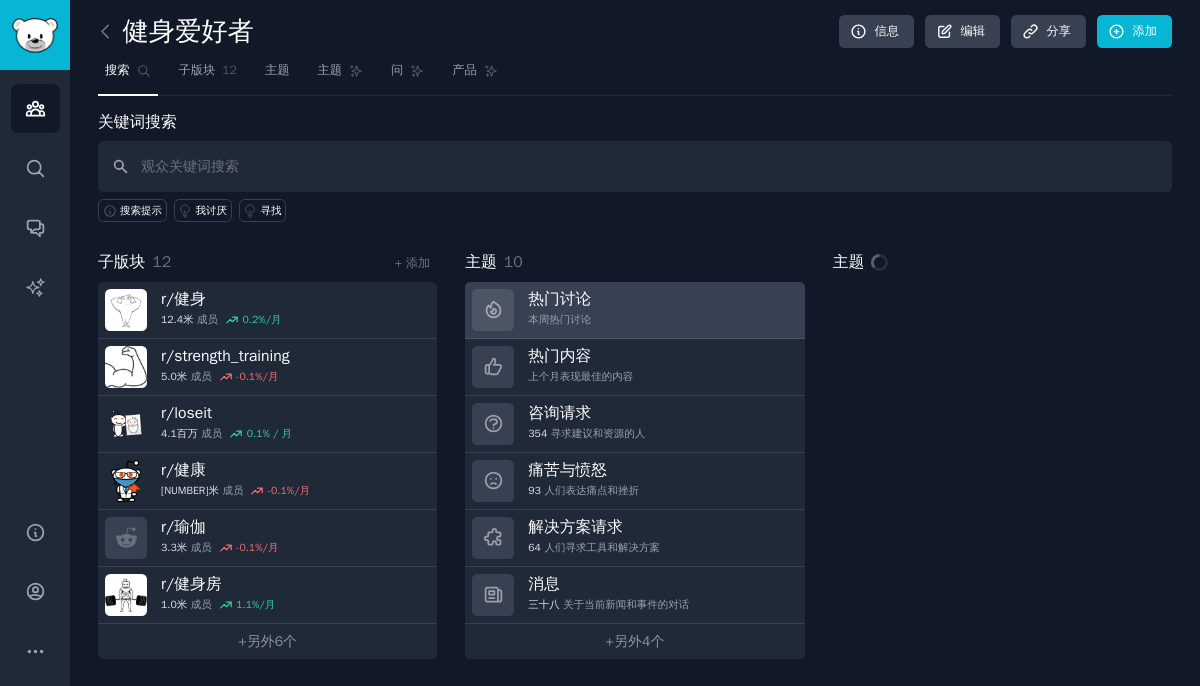 click on "热门讨论 本周热门讨论" at bounding box center (559, 310) 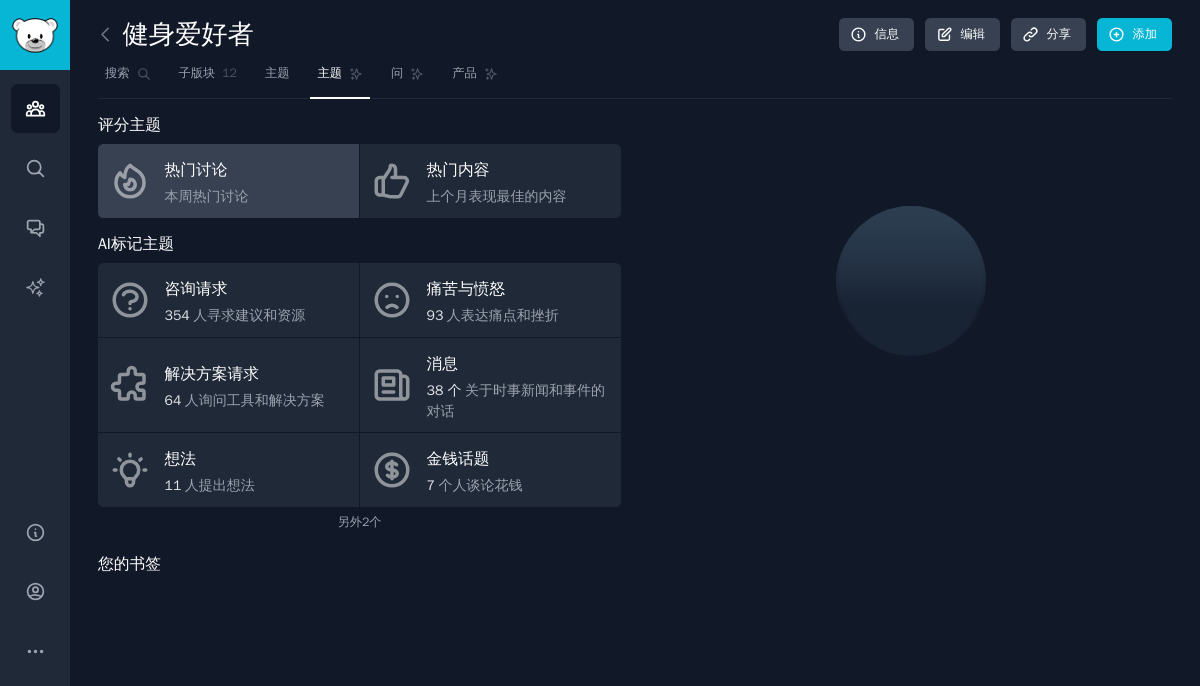 scroll, scrollTop: 0, scrollLeft: 0, axis: both 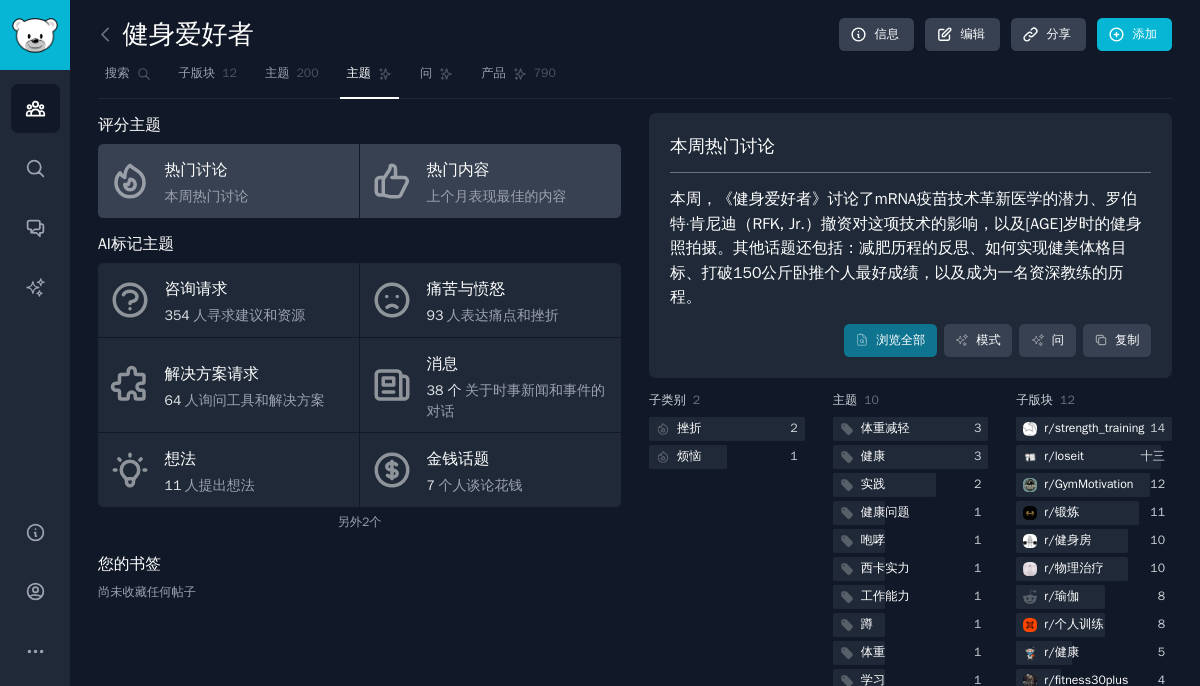 click on "上个月表现最佳的内容" at bounding box center (497, 196) 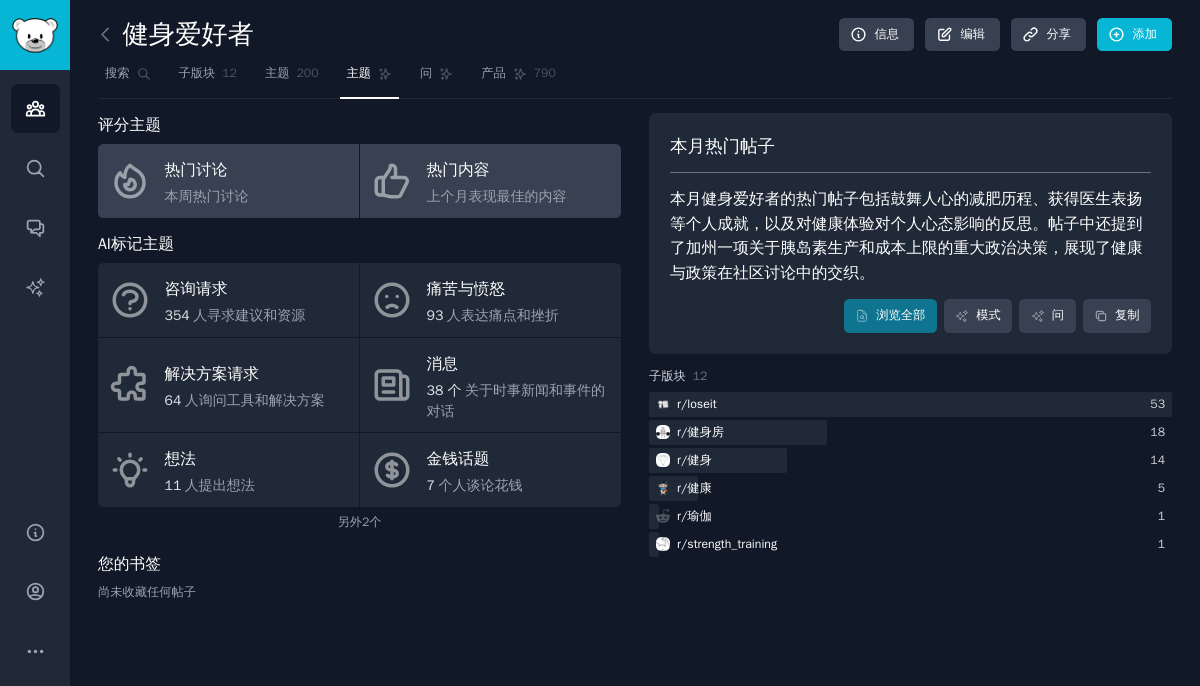 click on "本周热门讨论" at bounding box center [207, 196] 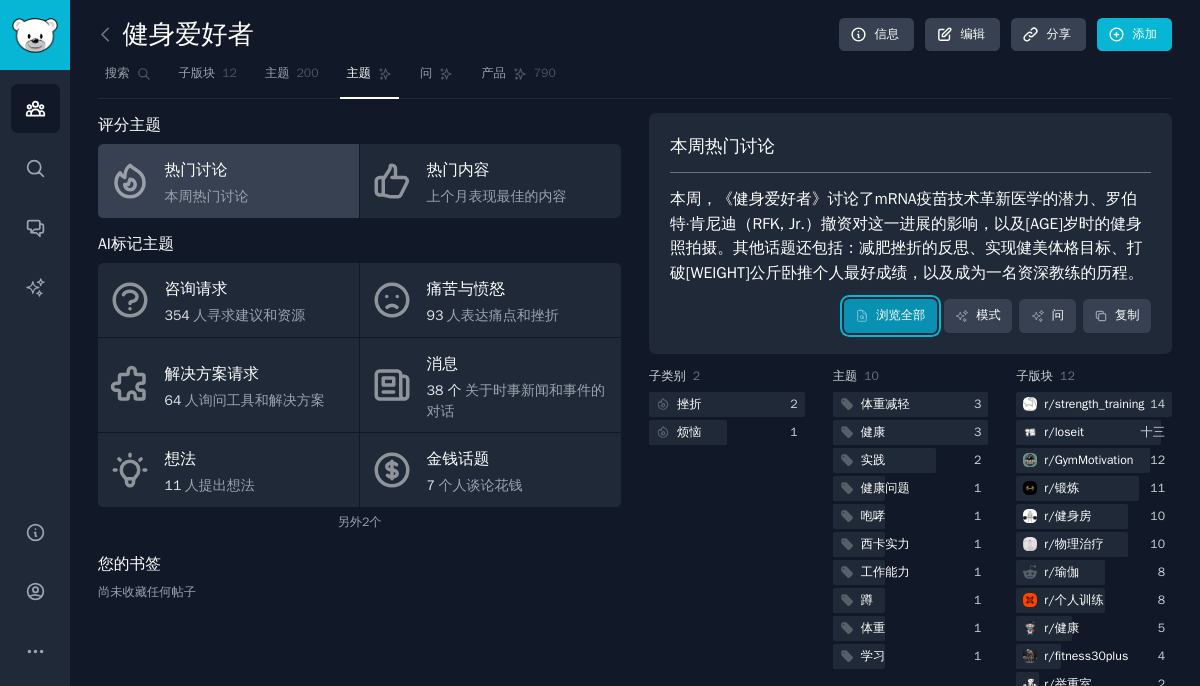 click on "浏览全部" at bounding box center [900, 315] 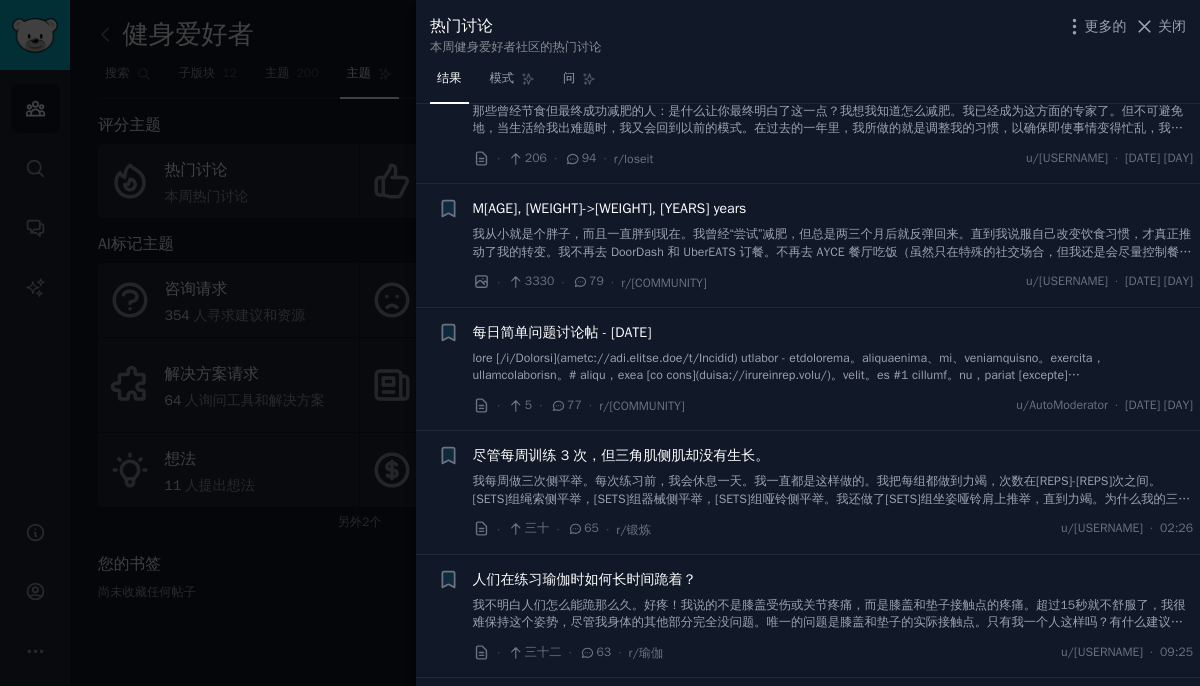 scroll, scrollTop: 623, scrollLeft: 0, axis: vertical 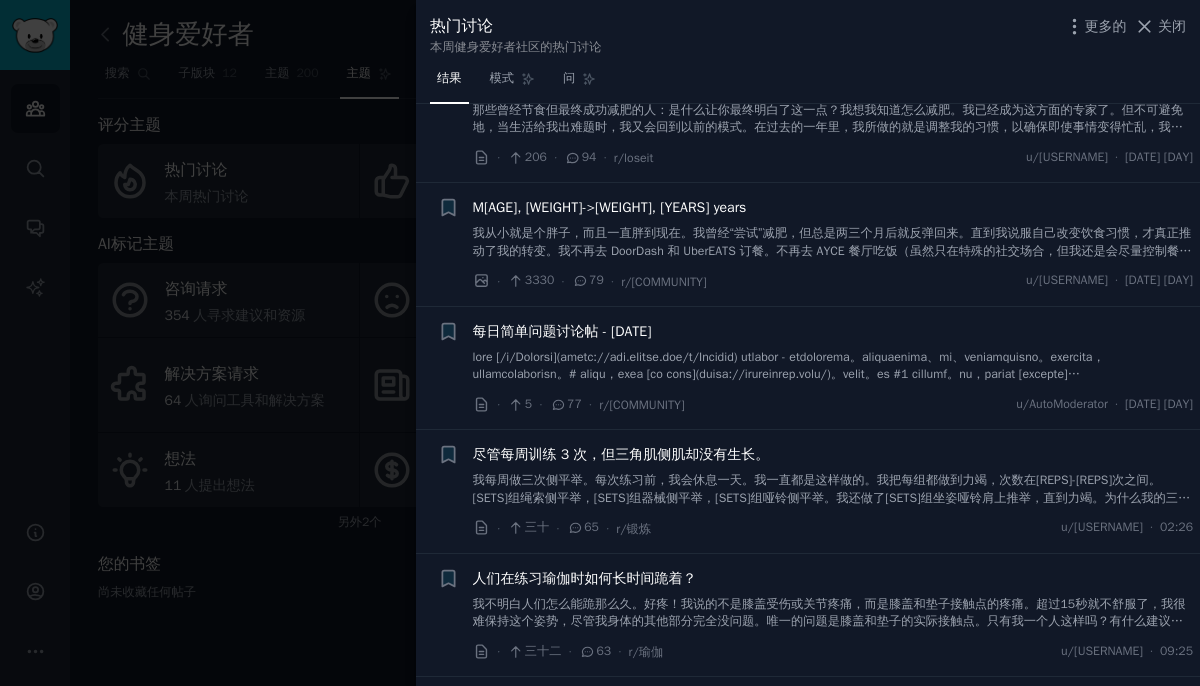 click at bounding box center (600, 343) 